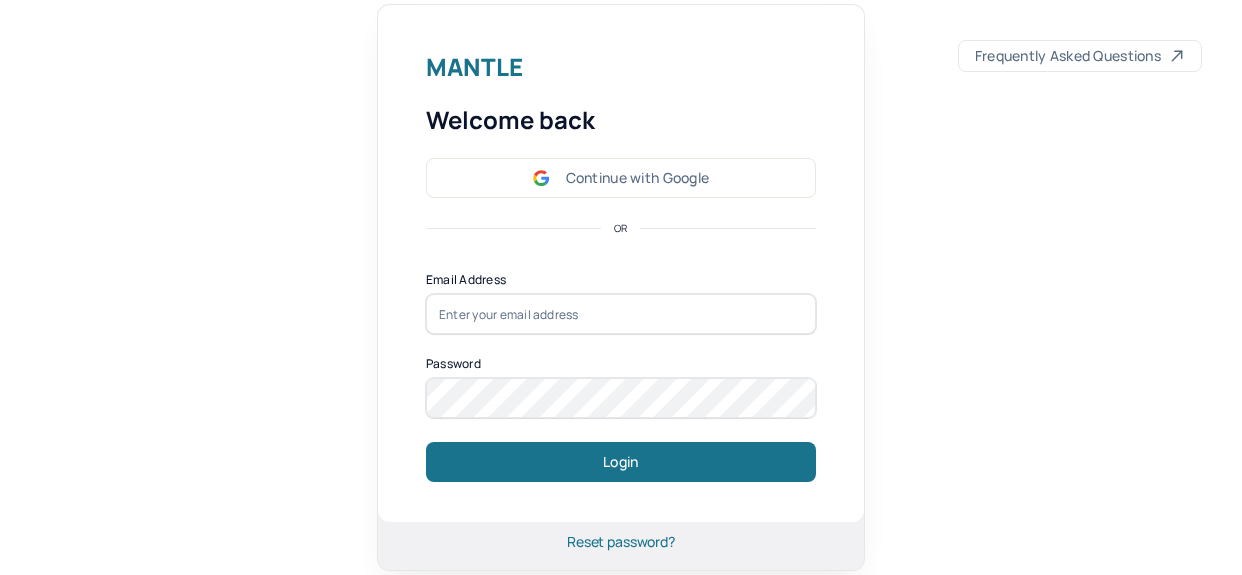 scroll, scrollTop: 0, scrollLeft: 0, axis: both 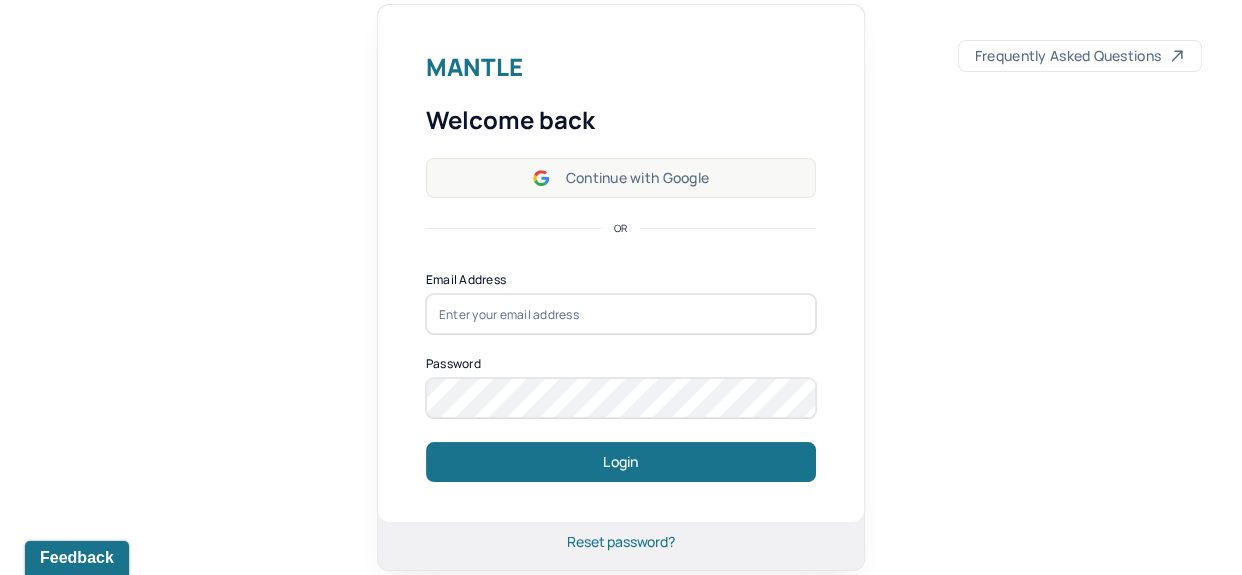 click on "Continue with Google" at bounding box center [621, 178] 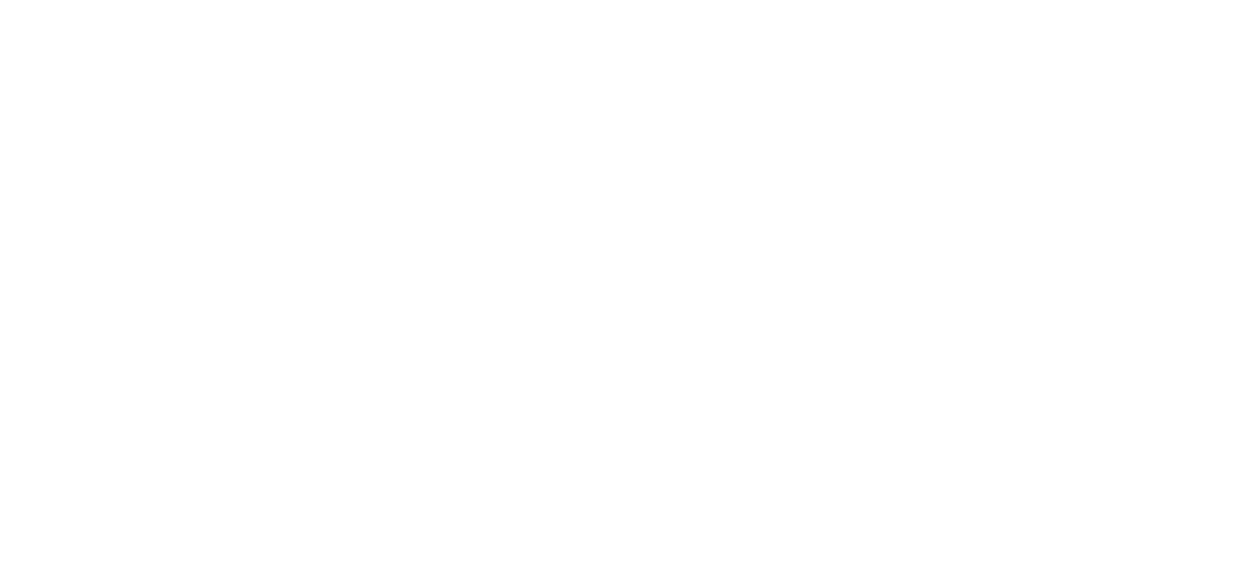scroll, scrollTop: 0, scrollLeft: 0, axis: both 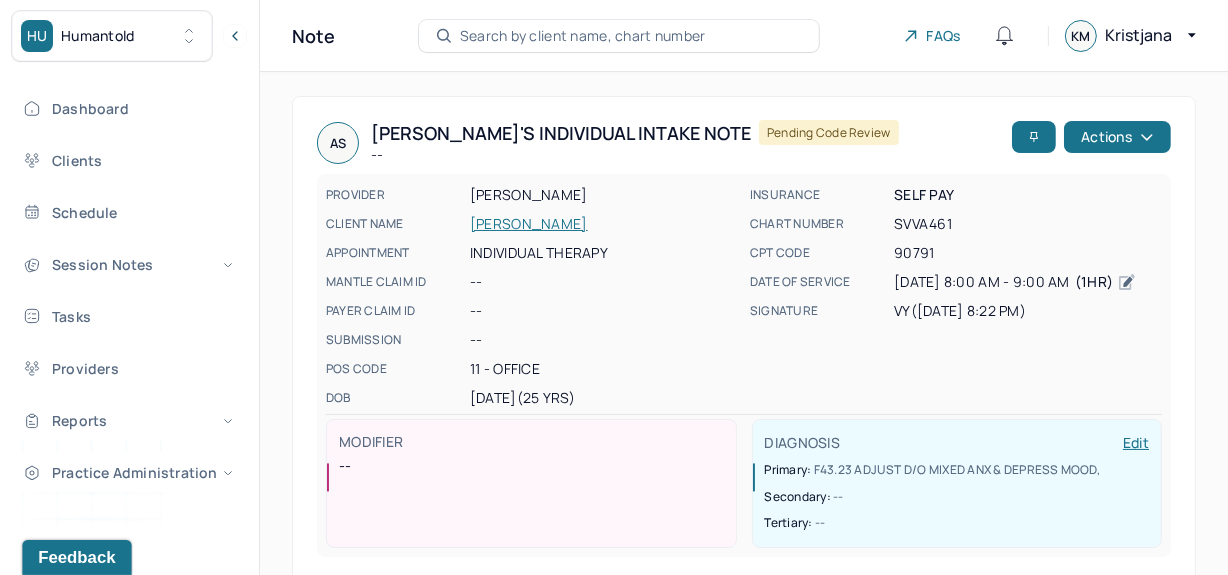 click on "Feedback" at bounding box center [76, 557] 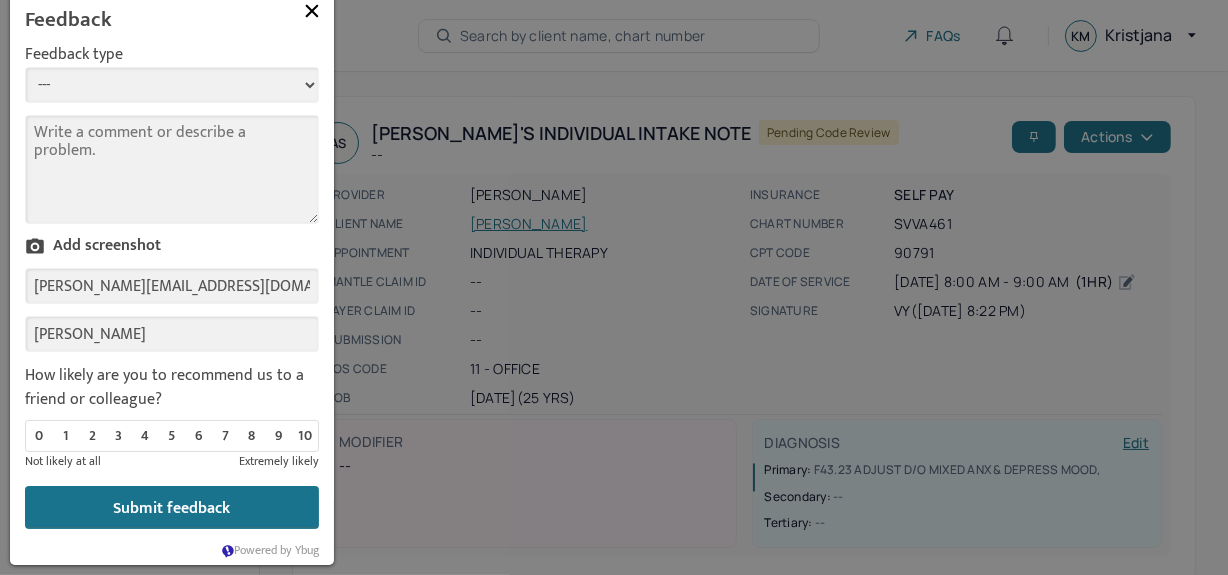 scroll, scrollTop: 0, scrollLeft: 0, axis: both 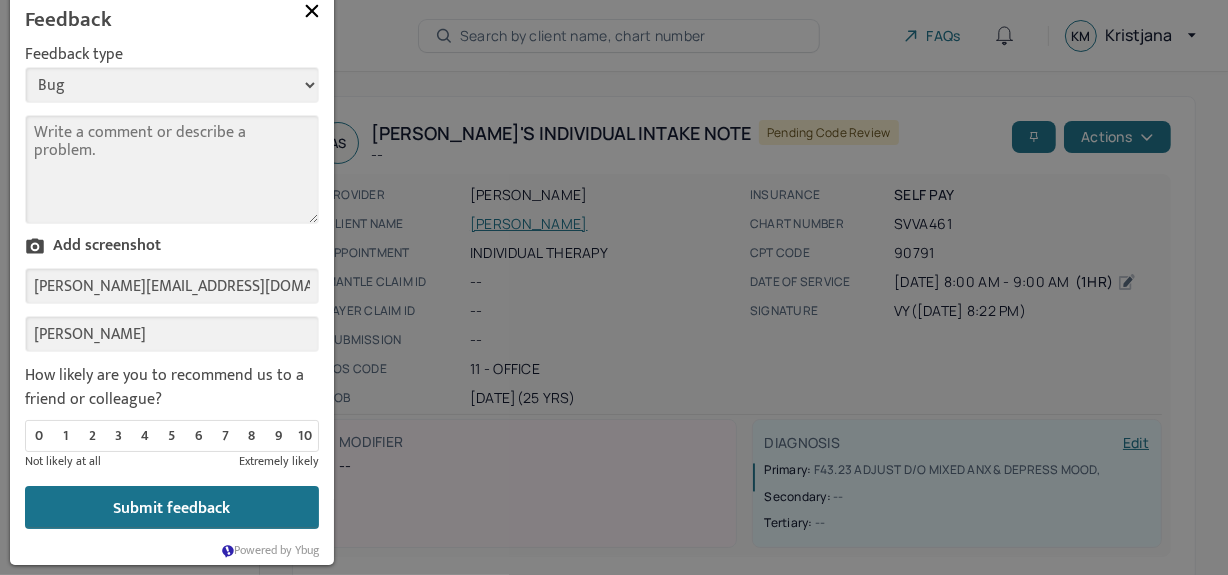 click on "--- Bug Improvement Question Feedback" at bounding box center [172, 85] 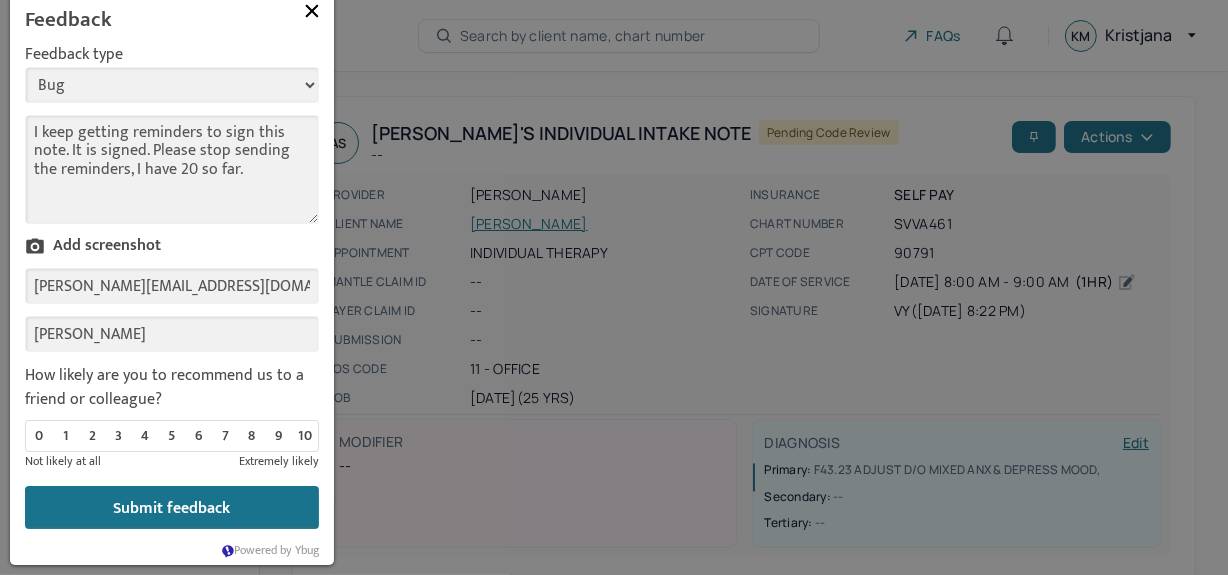scroll, scrollTop: 8, scrollLeft: 0, axis: vertical 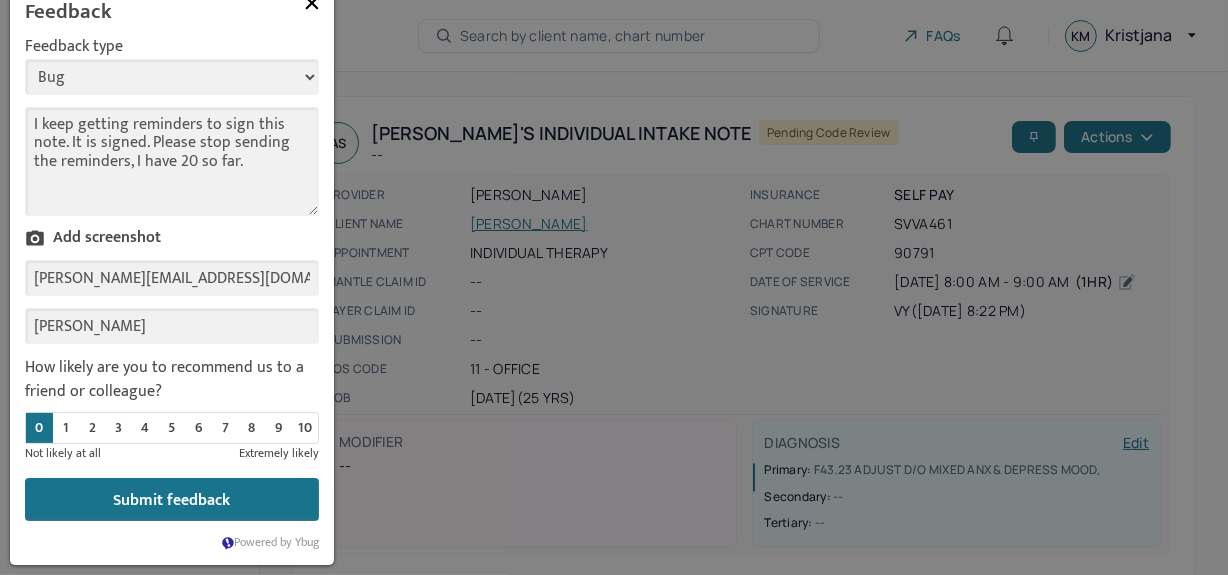 type on "I keep getting reminders to sign this note. It is signed. Please stop sending the reminders, I have 20 so far." 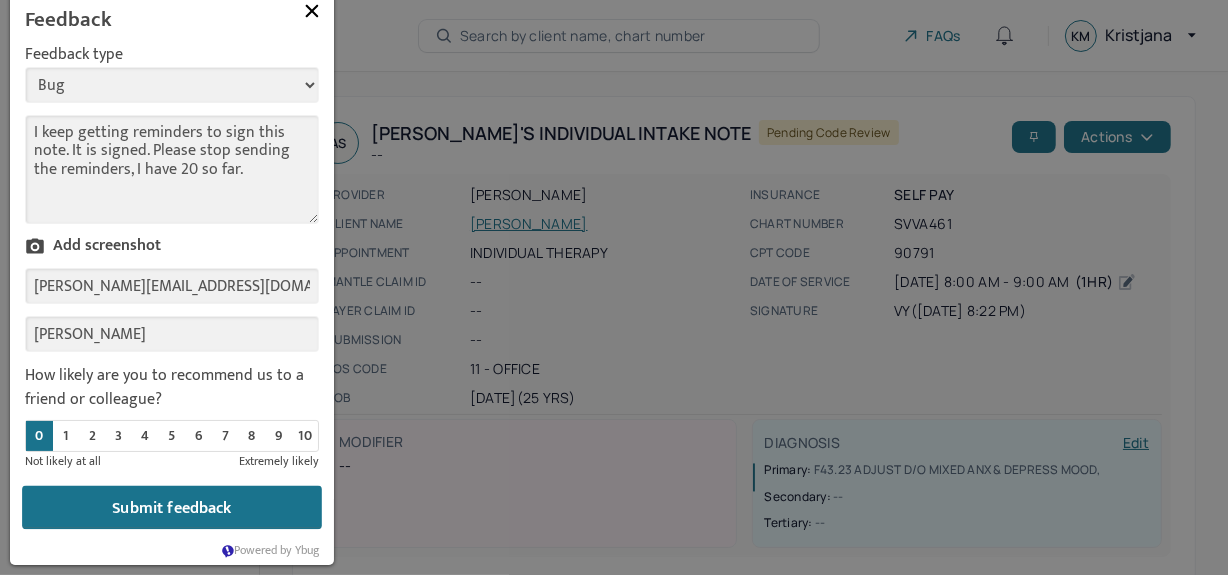 click on "Submit feedback" at bounding box center (172, 508) 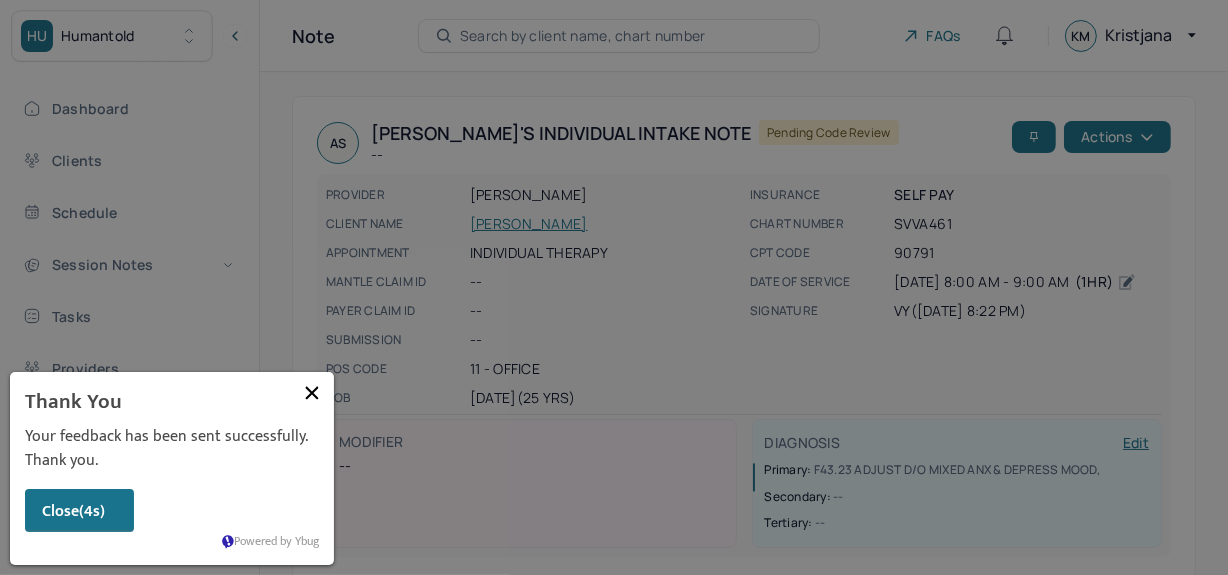 click at bounding box center [312, 393] 